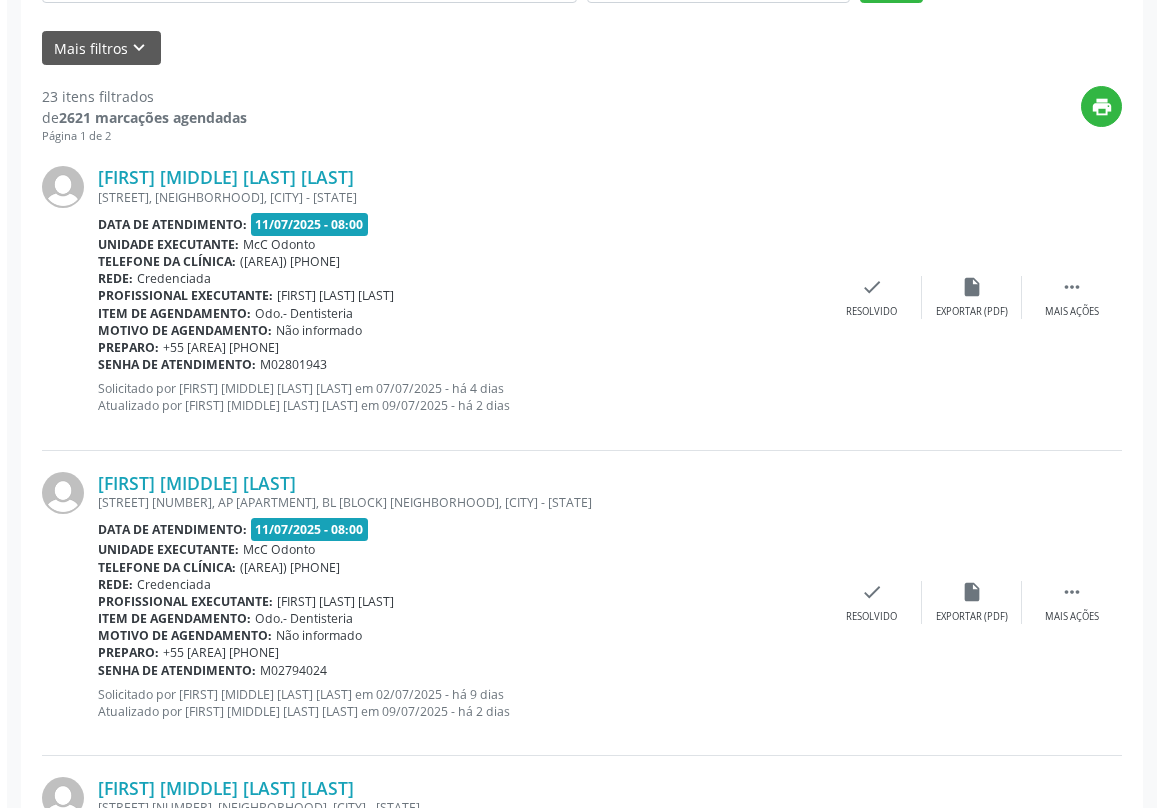 scroll, scrollTop: 636, scrollLeft: 0, axis: vertical 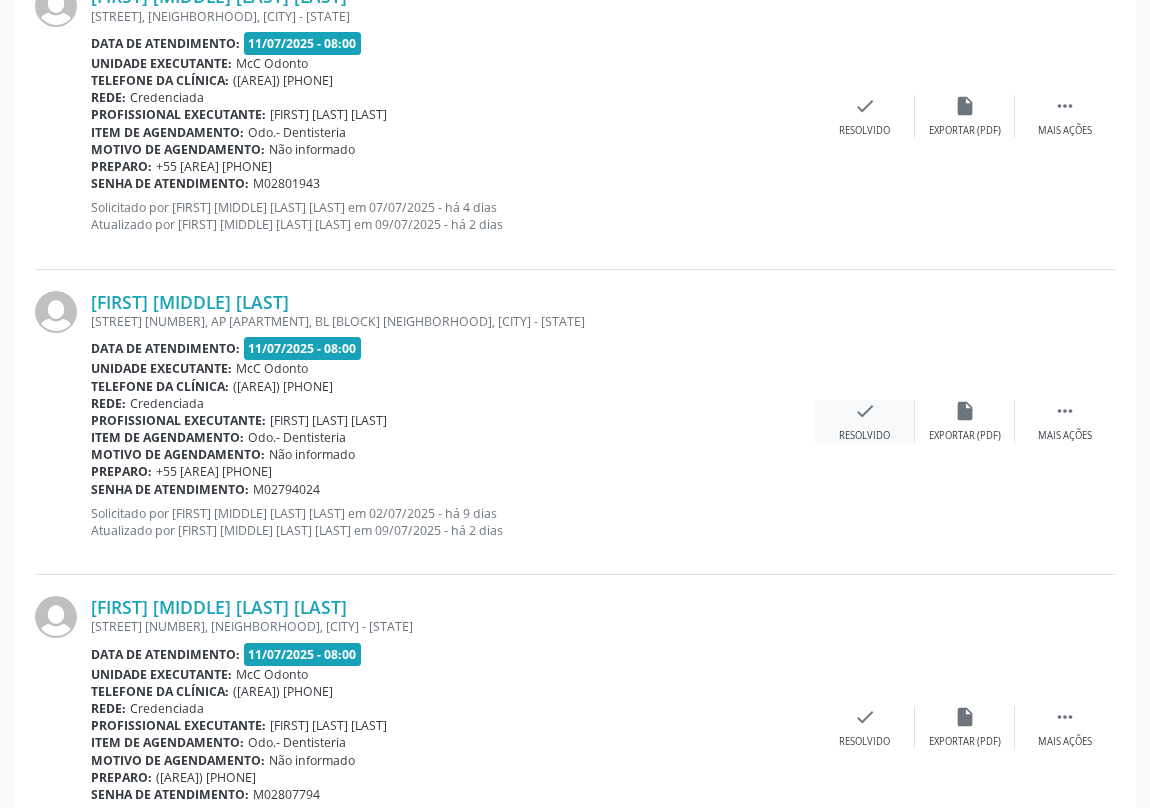 click on "check" at bounding box center [865, 411] 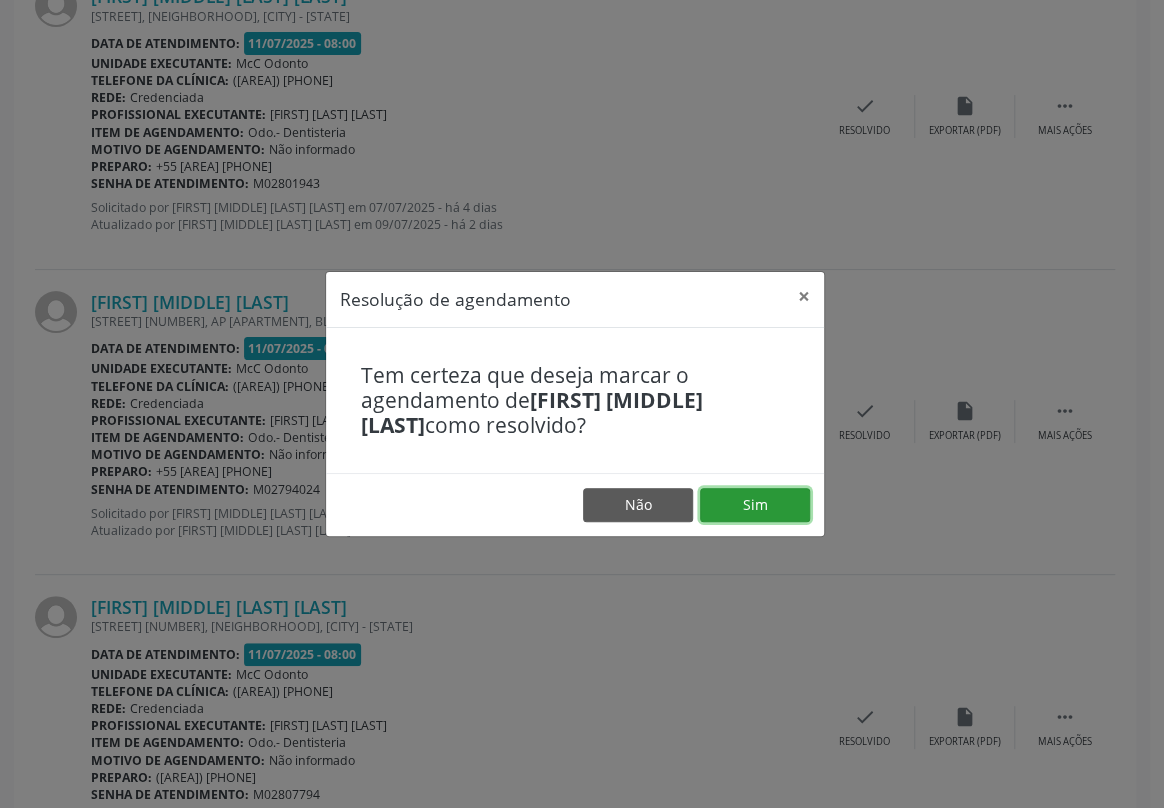 click on "Sim" at bounding box center (755, 505) 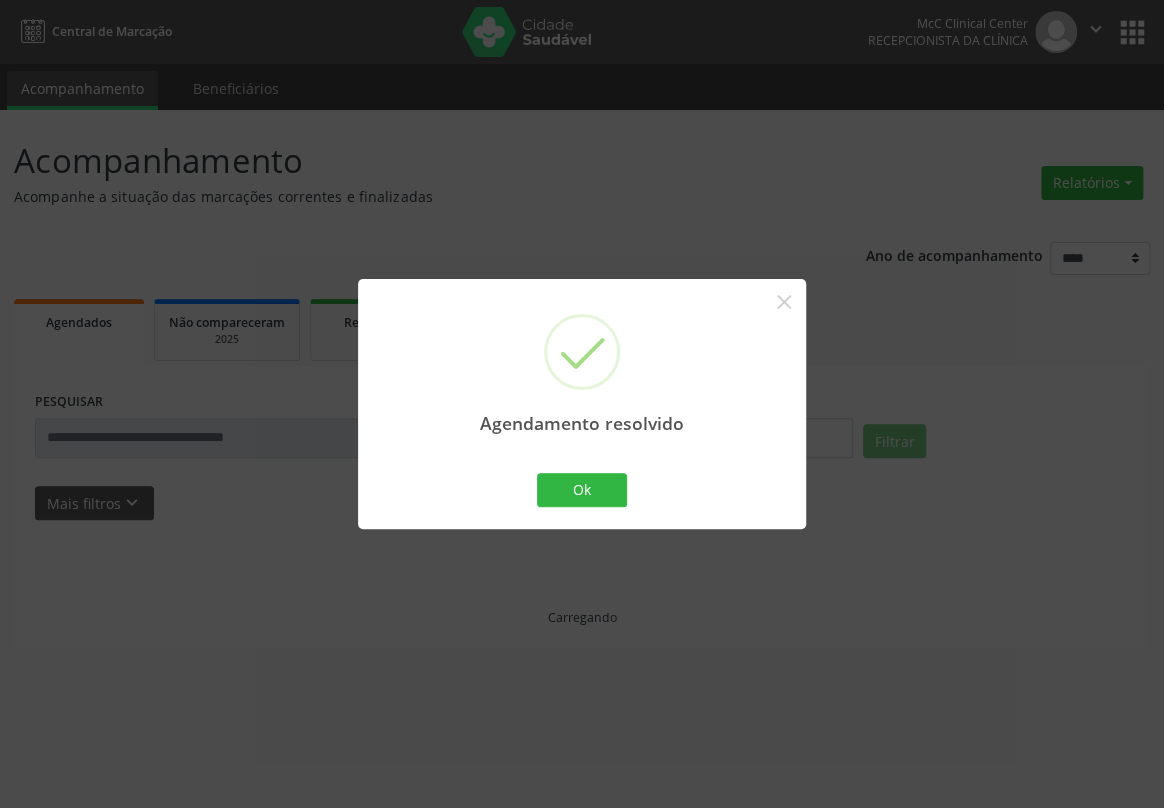 scroll, scrollTop: 0, scrollLeft: 0, axis: both 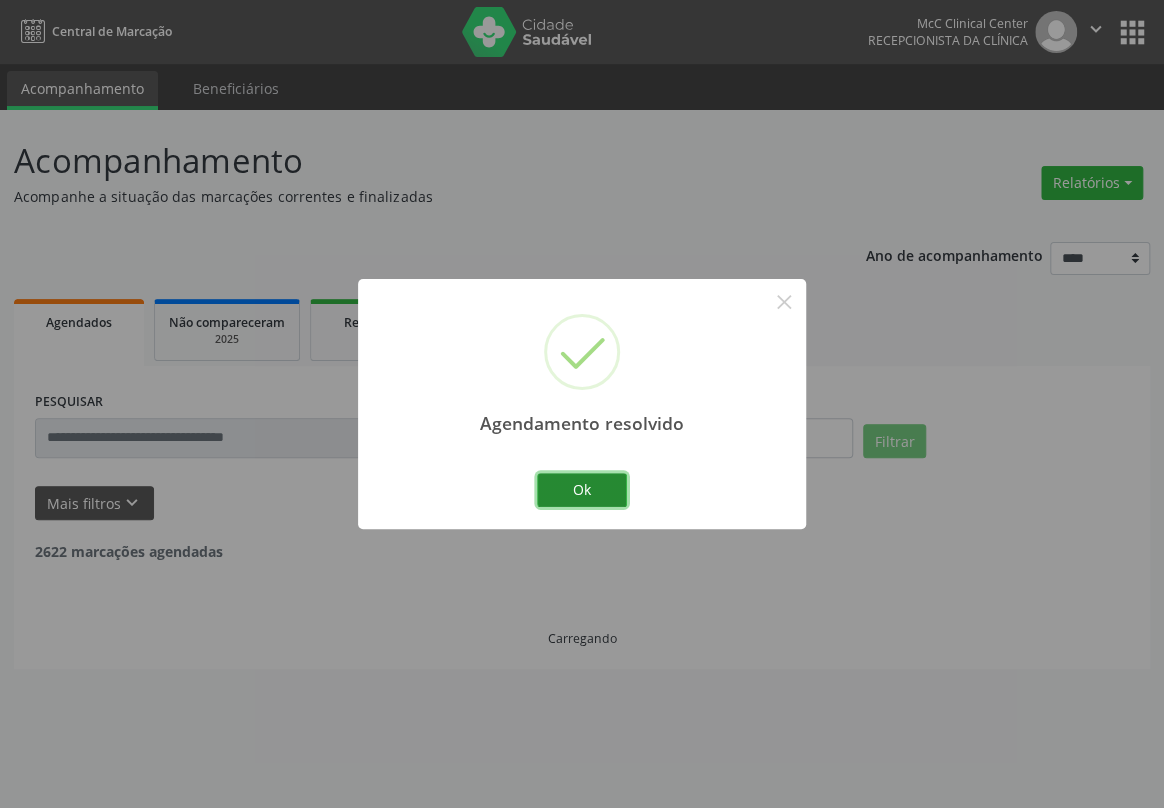 click on "Ok" at bounding box center [582, 490] 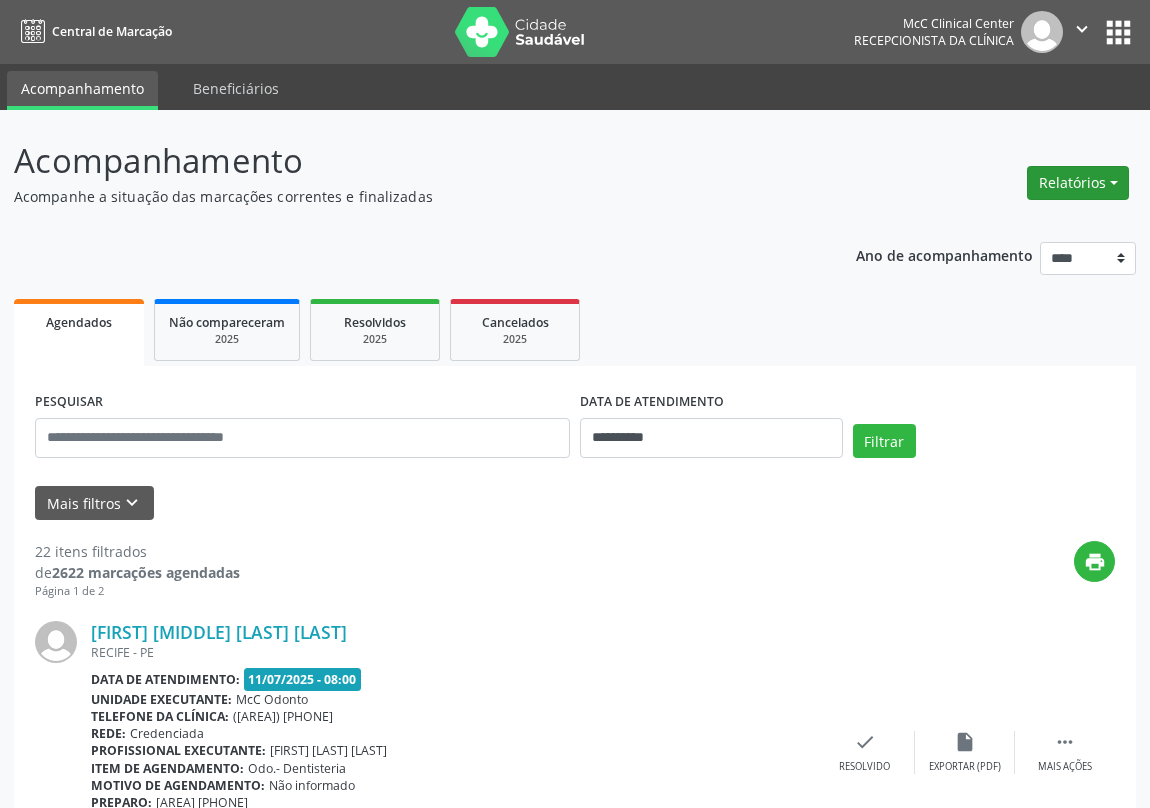 click on "Relatórios" at bounding box center (1078, 183) 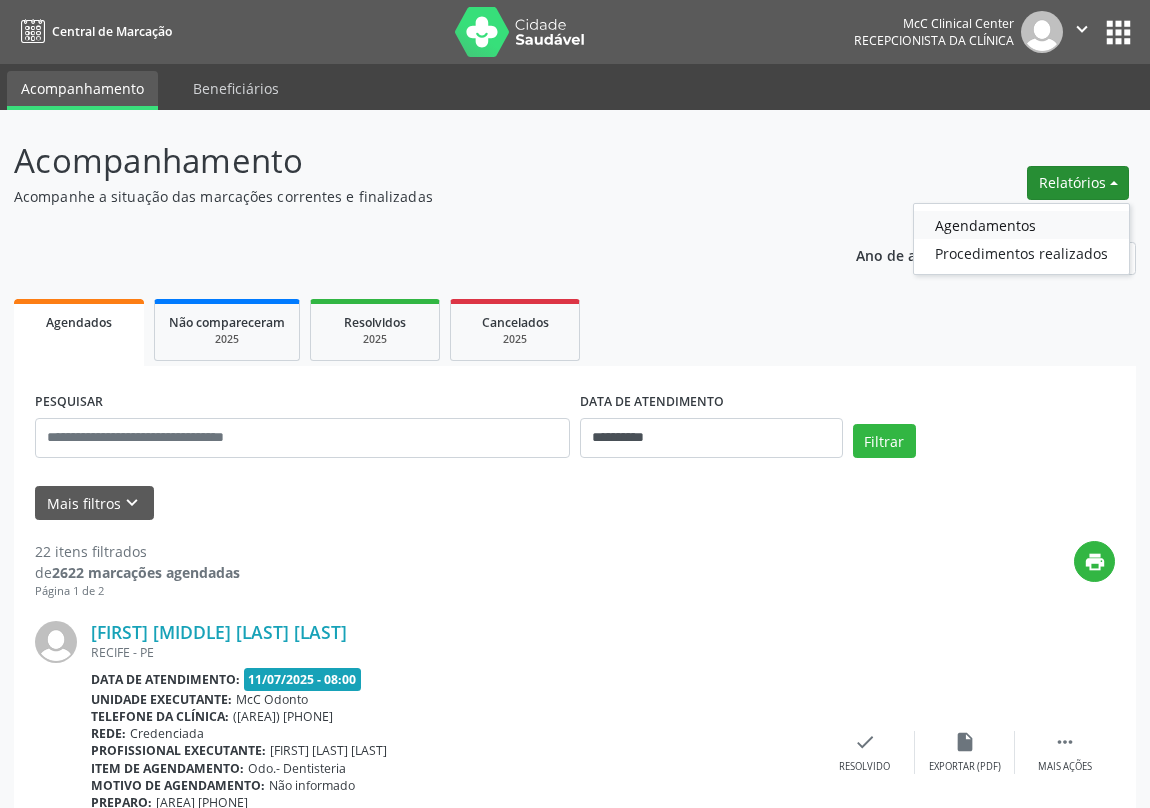 click on "Agendamentos" at bounding box center [1021, 225] 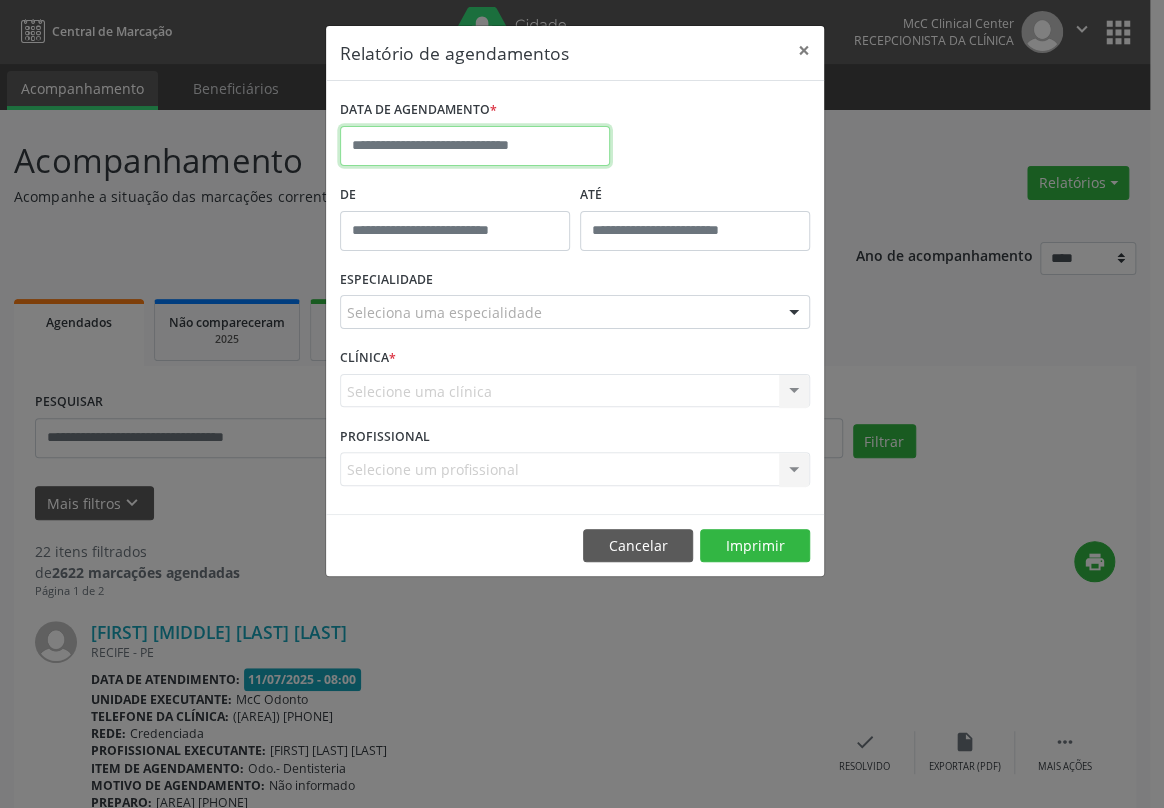 click at bounding box center (475, 146) 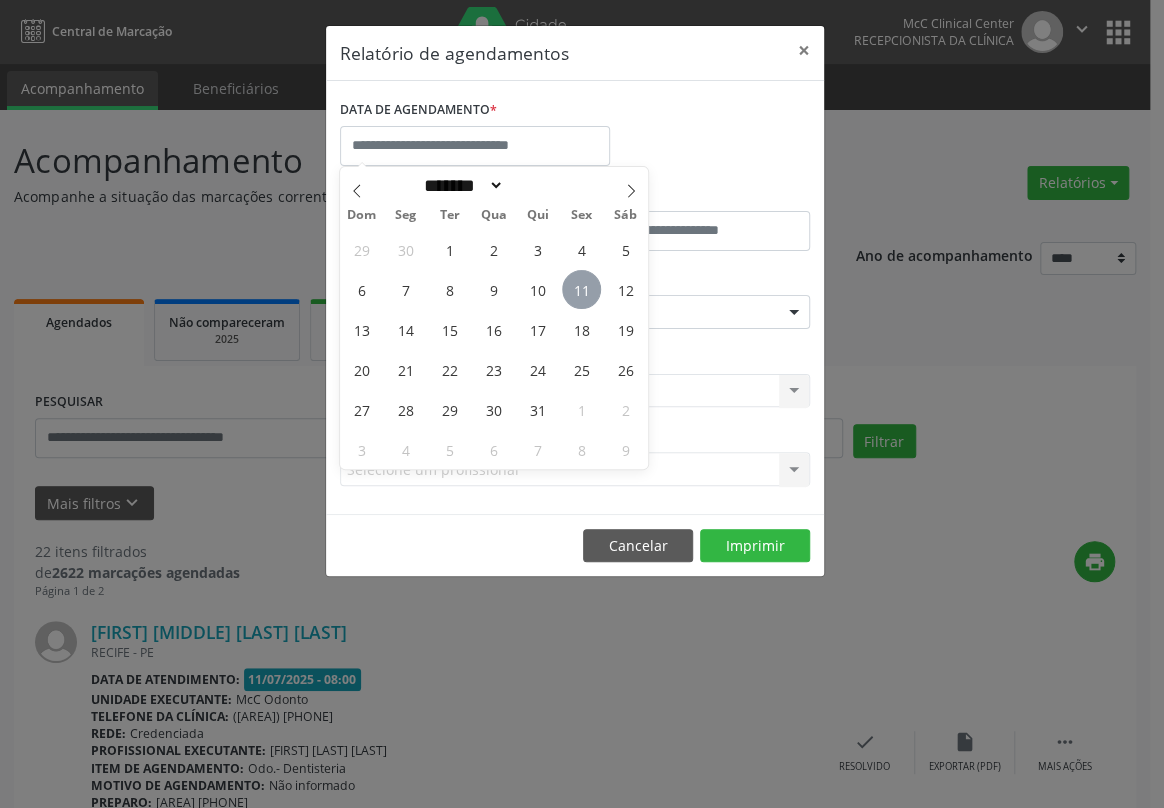 click on "11" at bounding box center [581, 289] 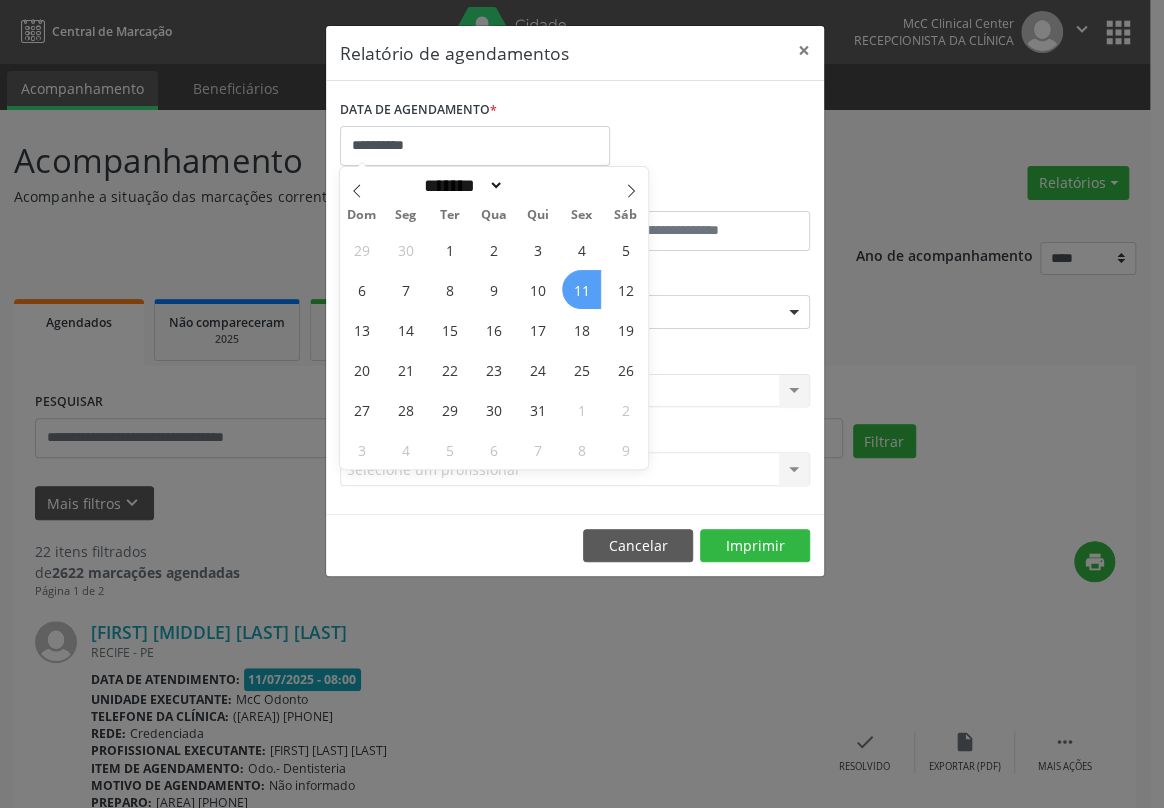 click on "11" at bounding box center [581, 289] 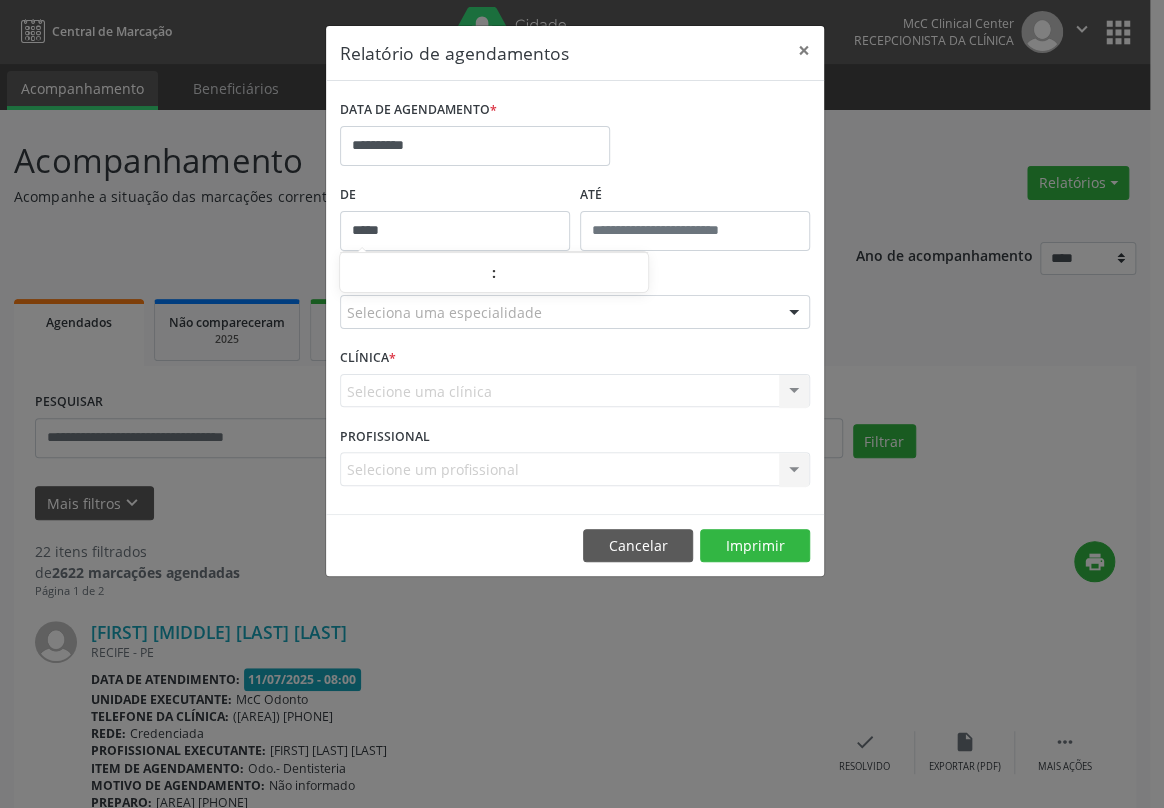 click on "*****" at bounding box center [455, 231] 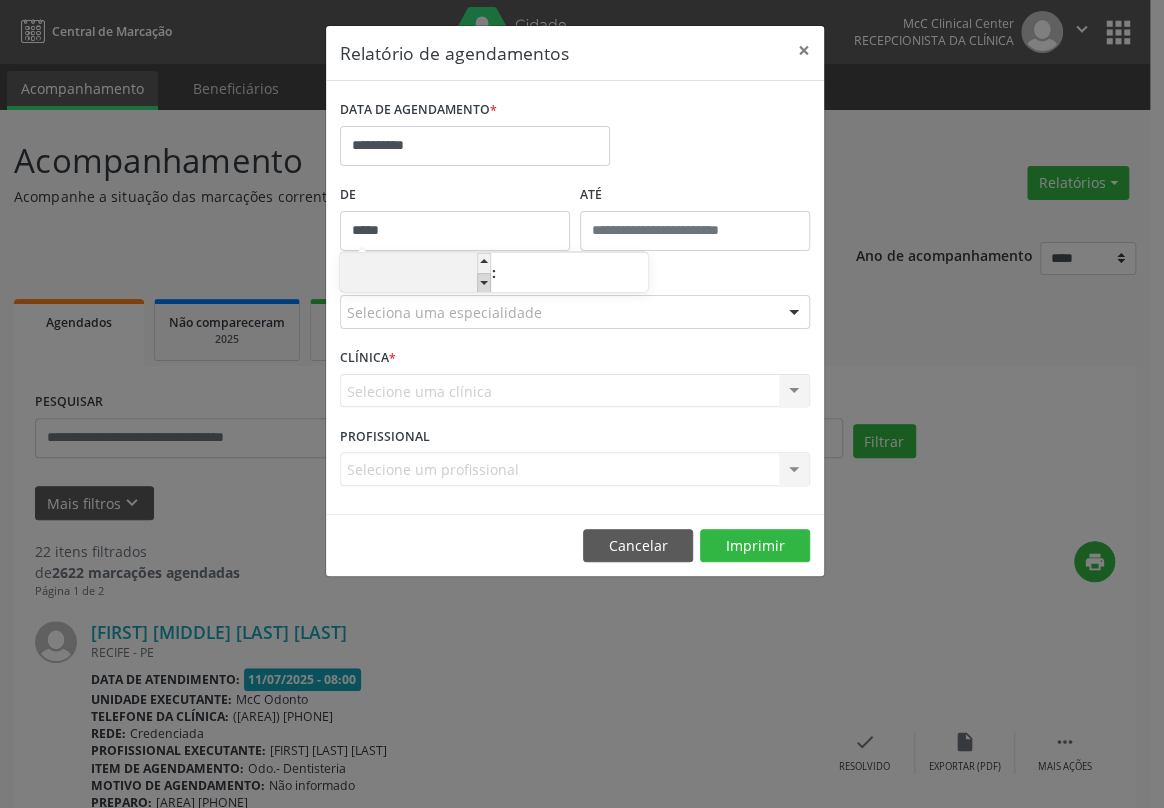 click at bounding box center (484, 283) 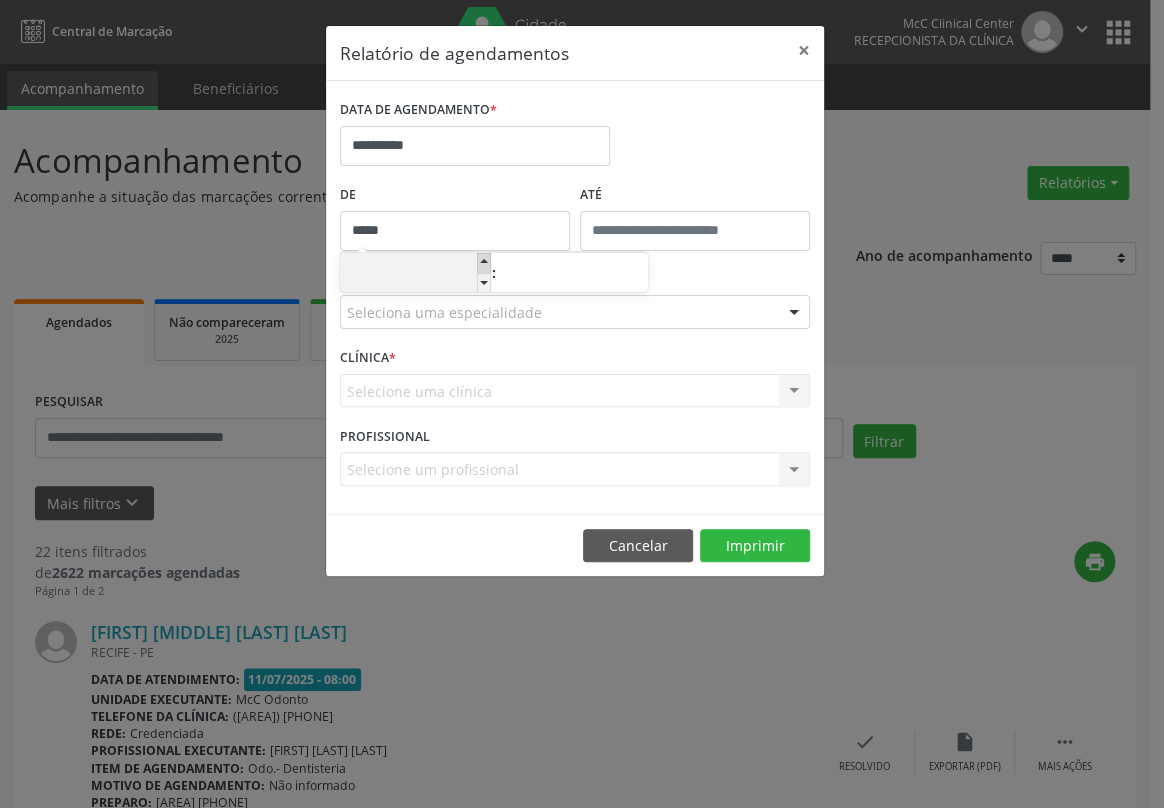 click at bounding box center (484, 263) 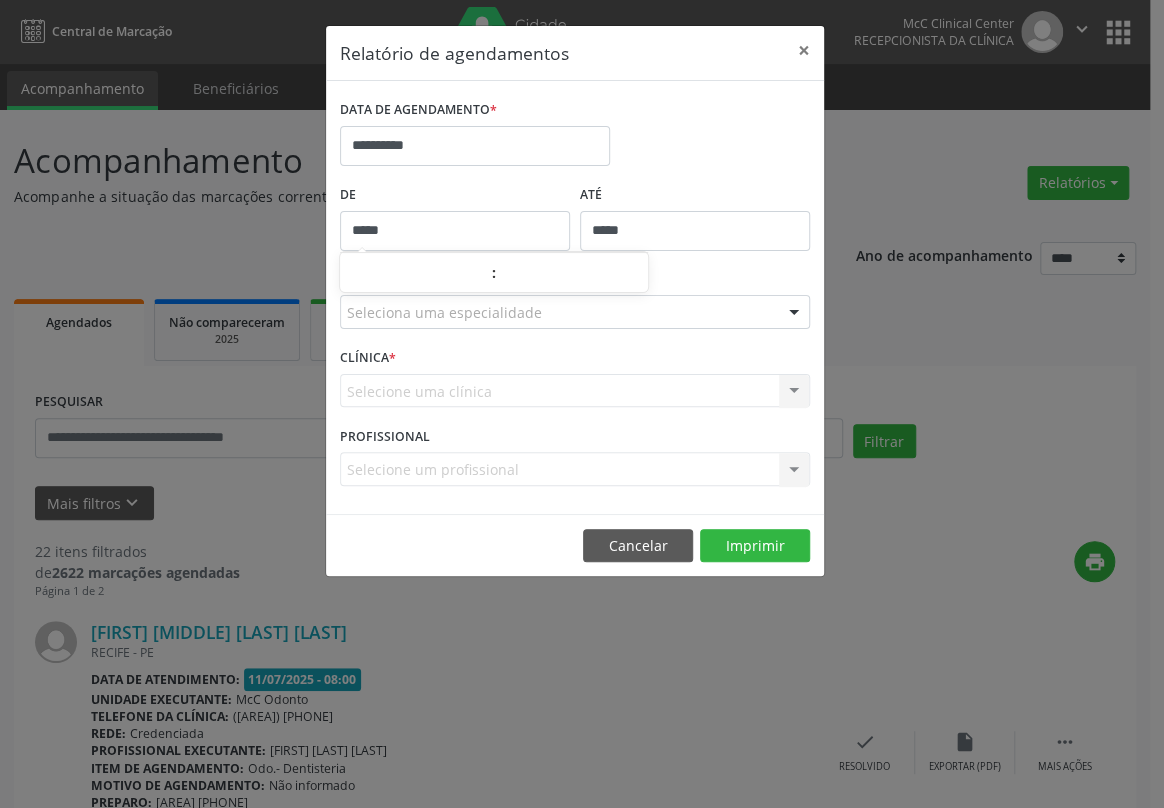 click on "*****" at bounding box center [695, 231] 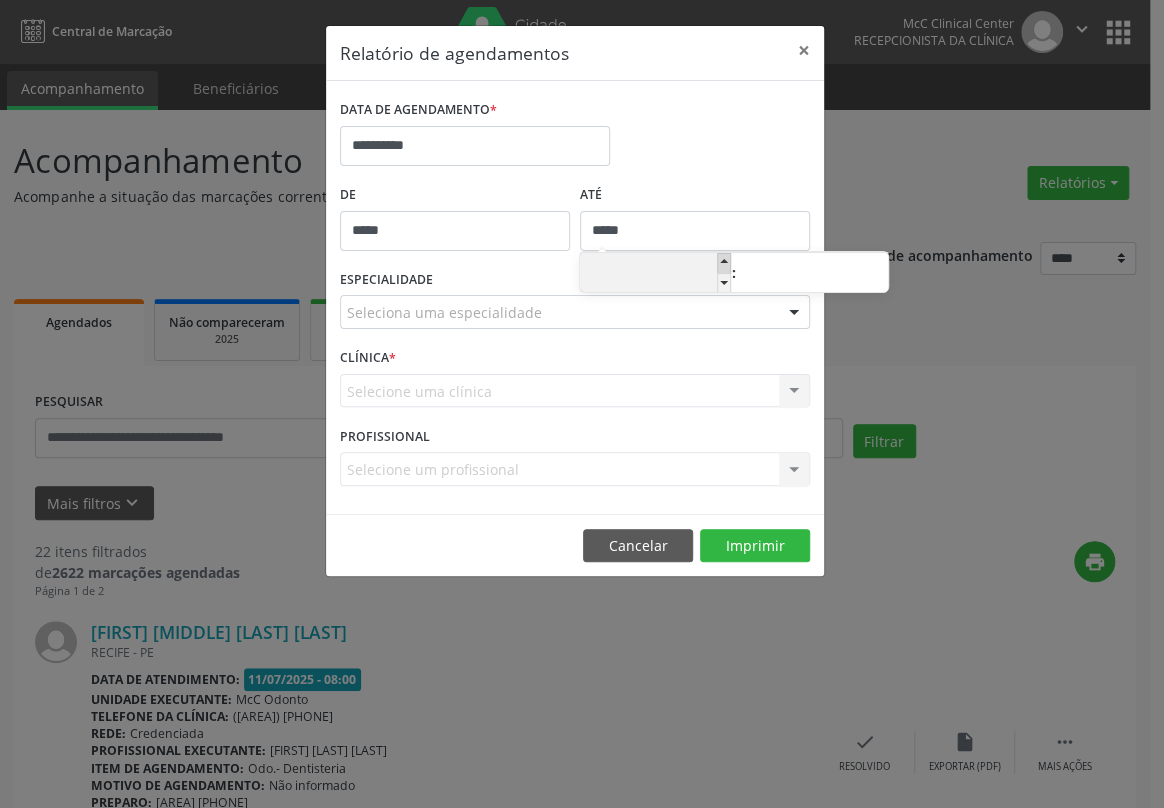 click at bounding box center (724, 263) 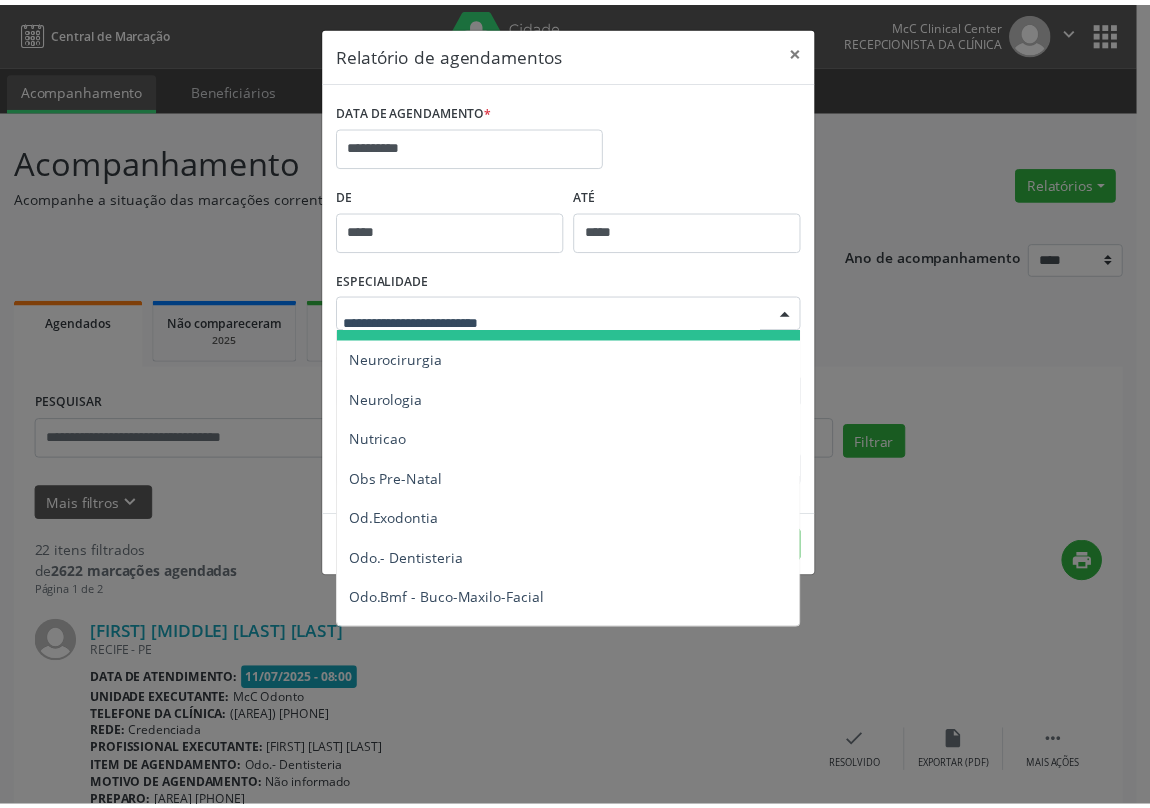scroll, scrollTop: 2000, scrollLeft: 0, axis: vertical 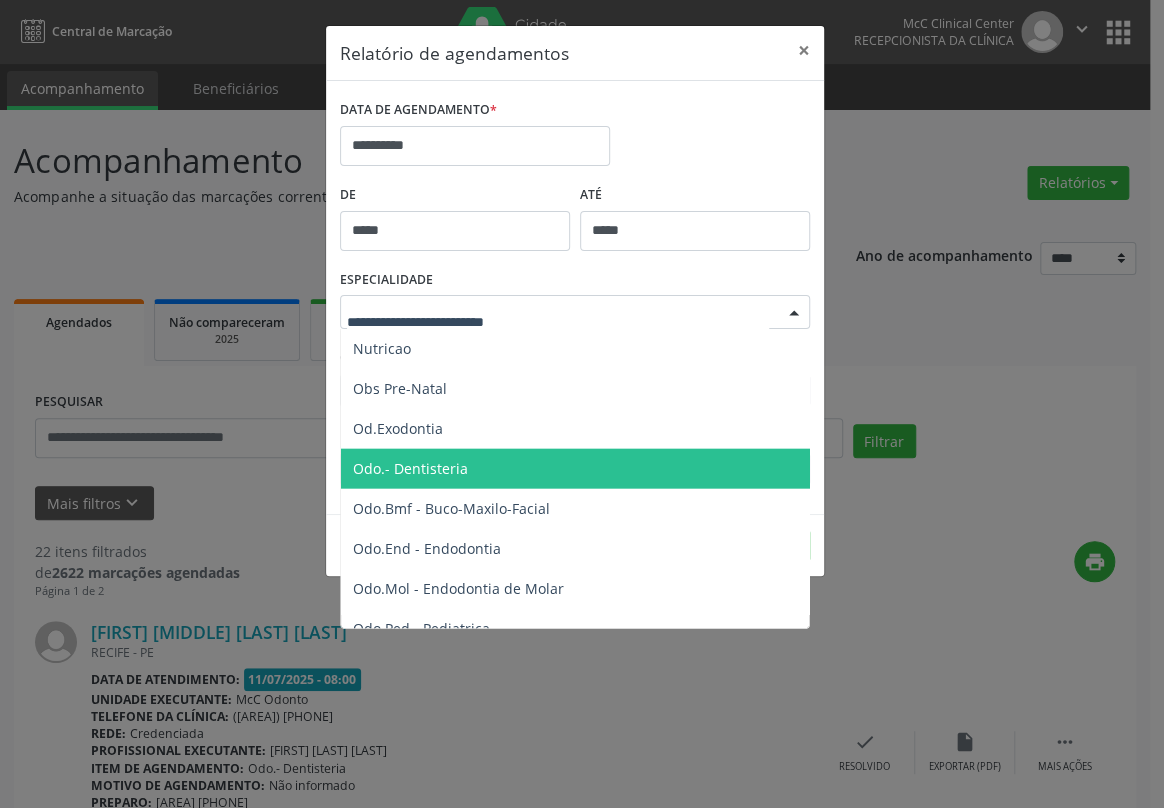 click on "Odo.- Dentisteria" at bounding box center (410, 468) 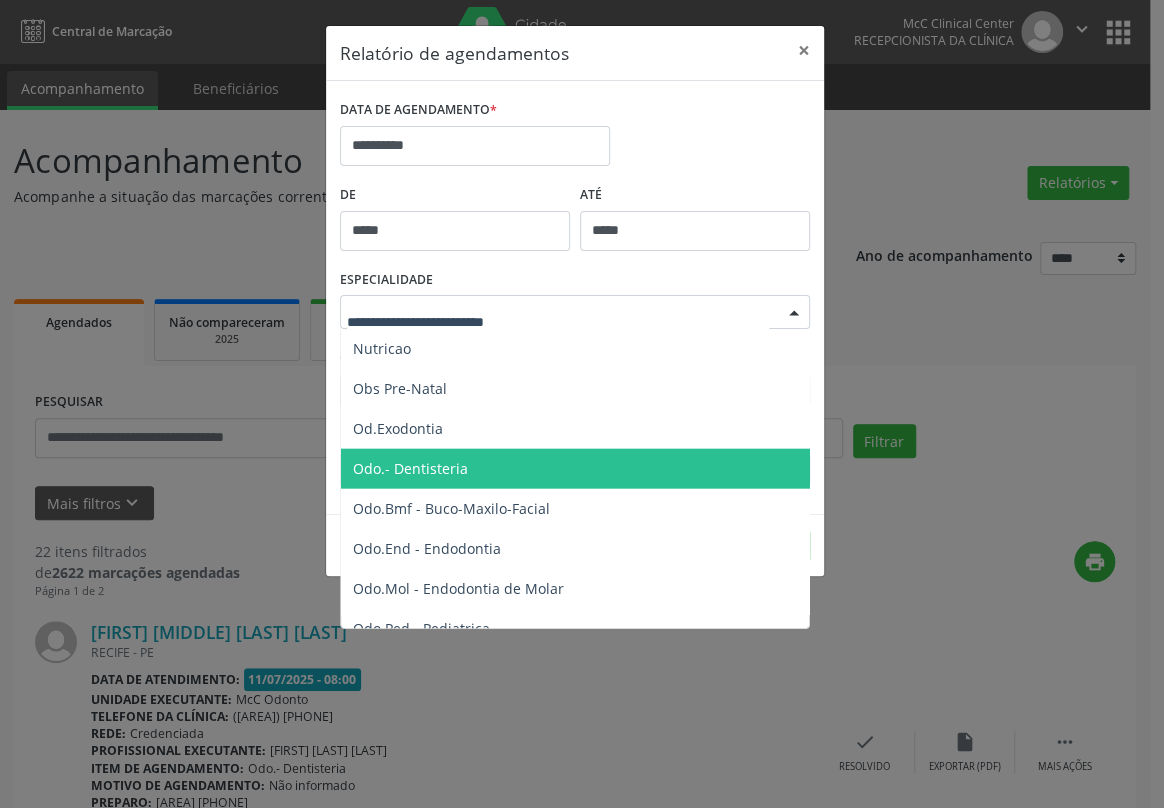 click on "Odo.- Dentisteria" at bounding box center (410, 468) 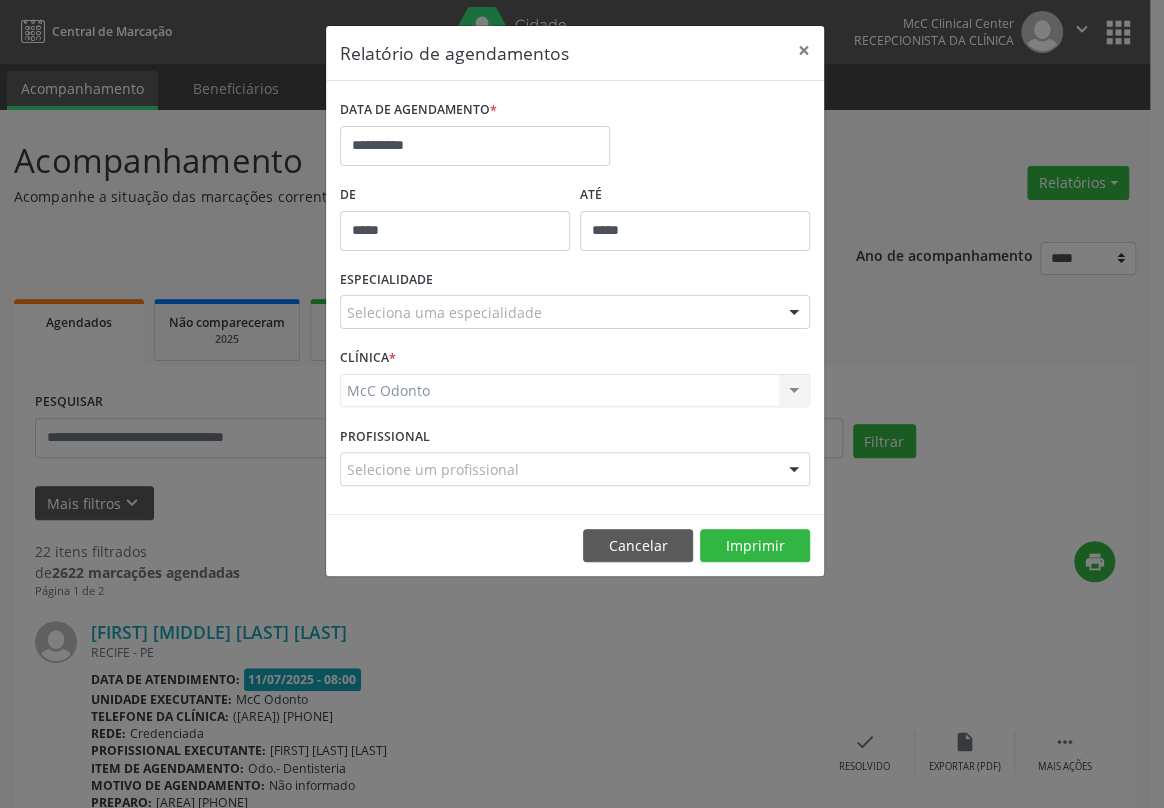 click on "McC Odonto         McC Odonto
Nenhum resultado encontrado para: "   "
Não há nenhuma opção para ser exibida." at bounding box center [575, 391] 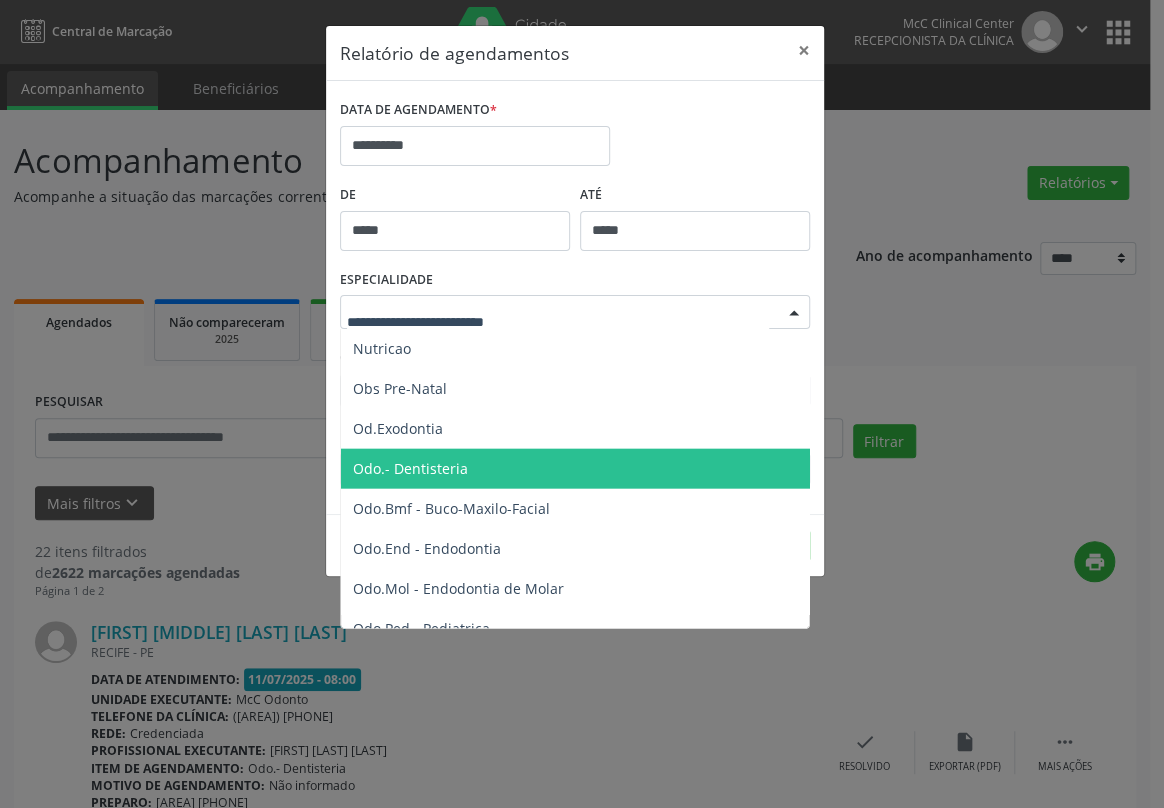 drag, startPoint x: 477, startPoint y: 319, endPoint x: 453, endPoint y: 393, distance: 77.7946 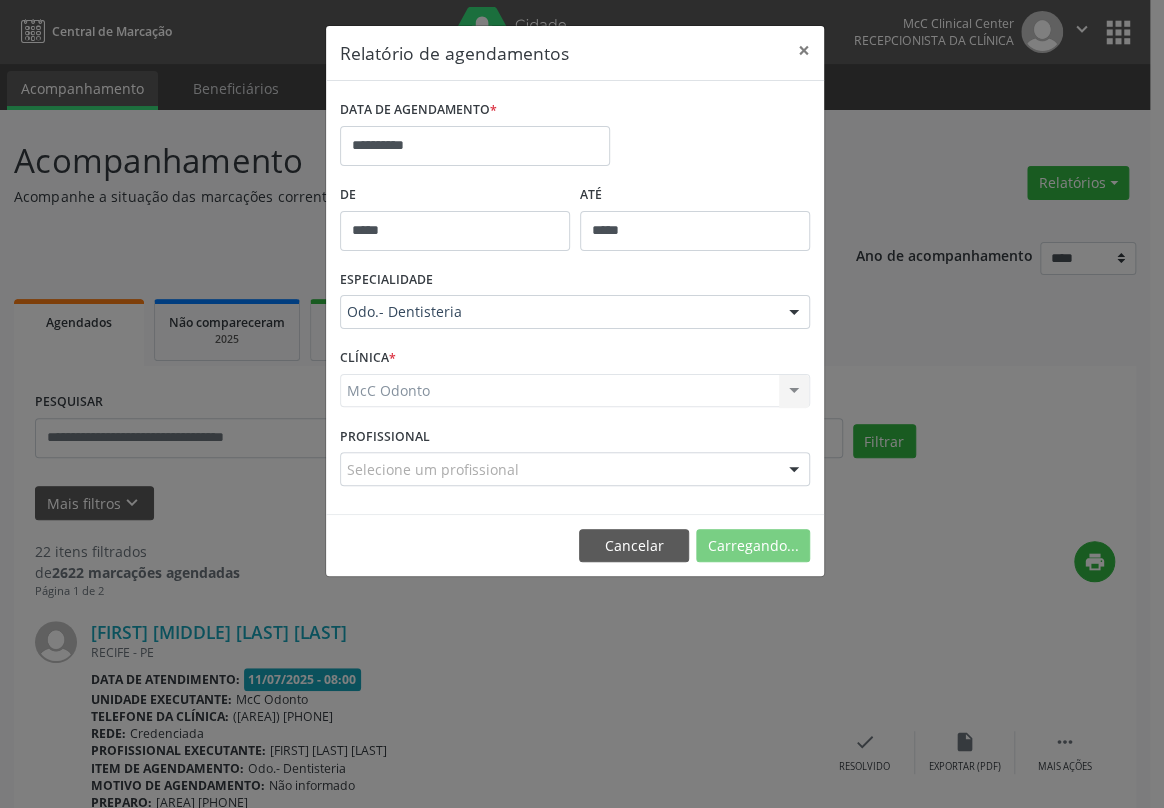click on "Odo.- Dentisteria" at bounding box center [412, 468] 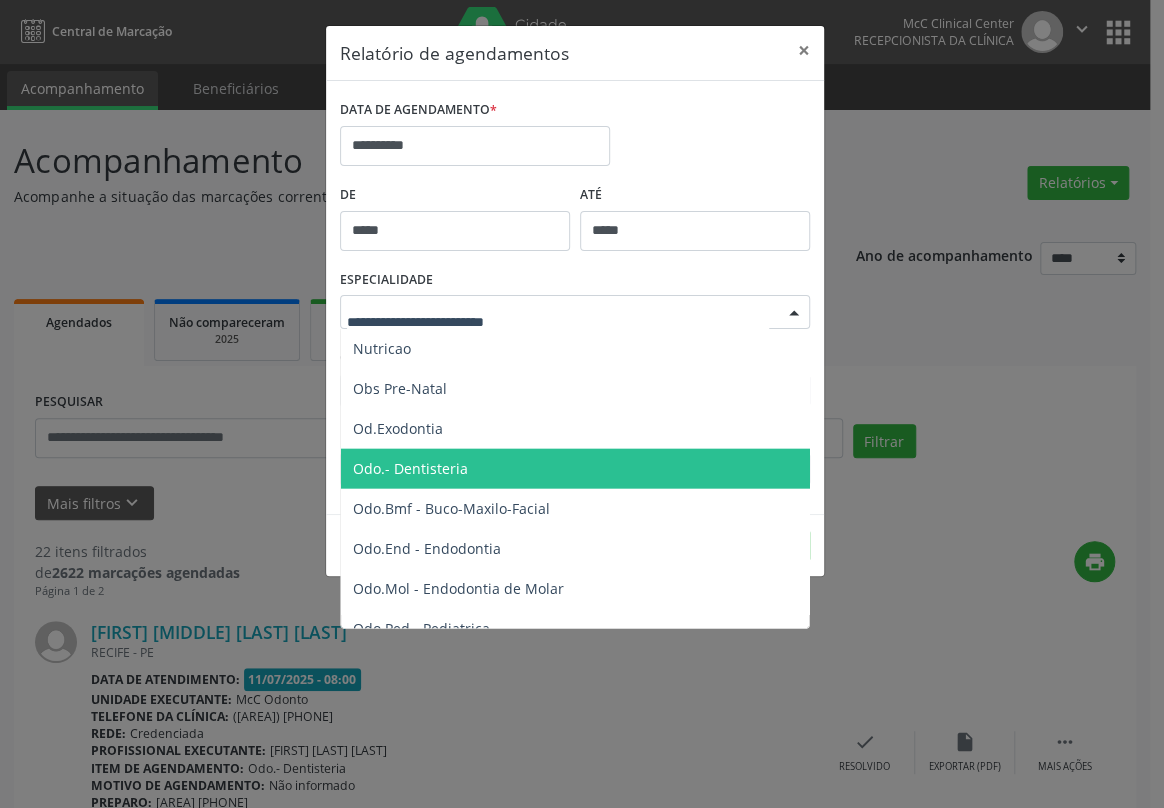 click on "Odo.- Dentisteria" at bounding box center (410, 468) 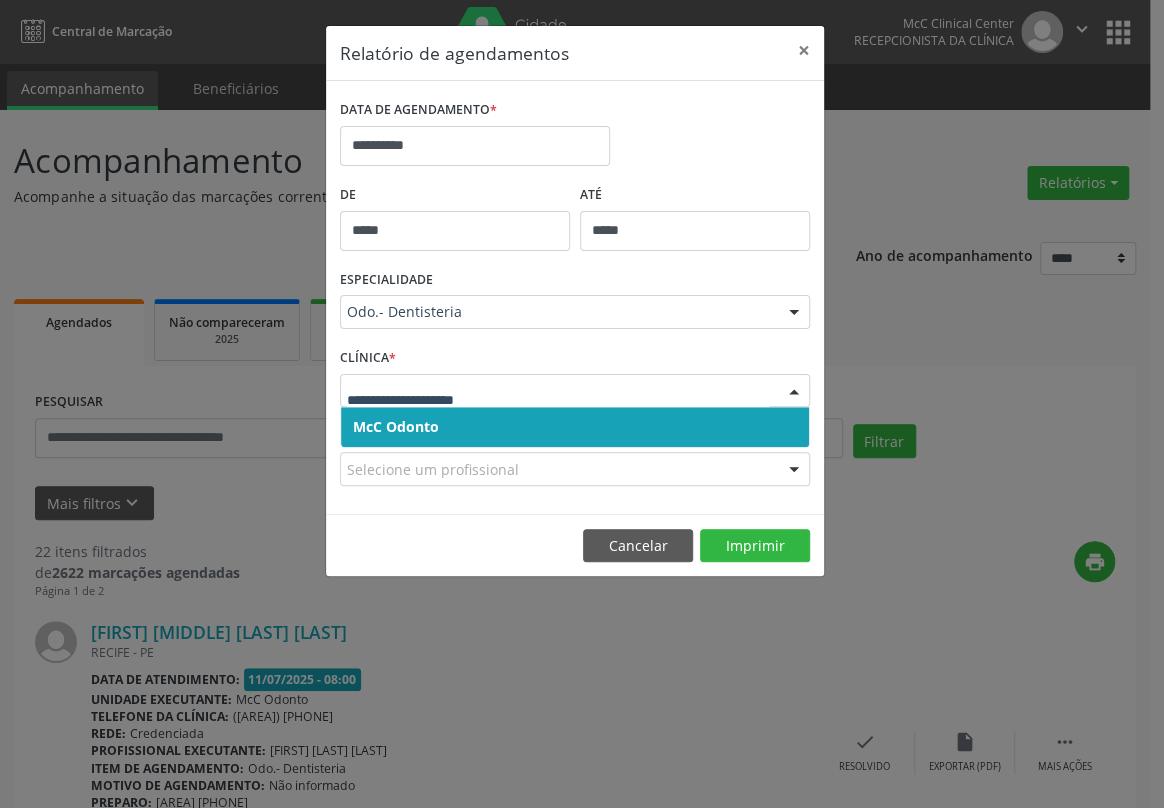 click on "McC Odonto" at bounding box center [396, 426] 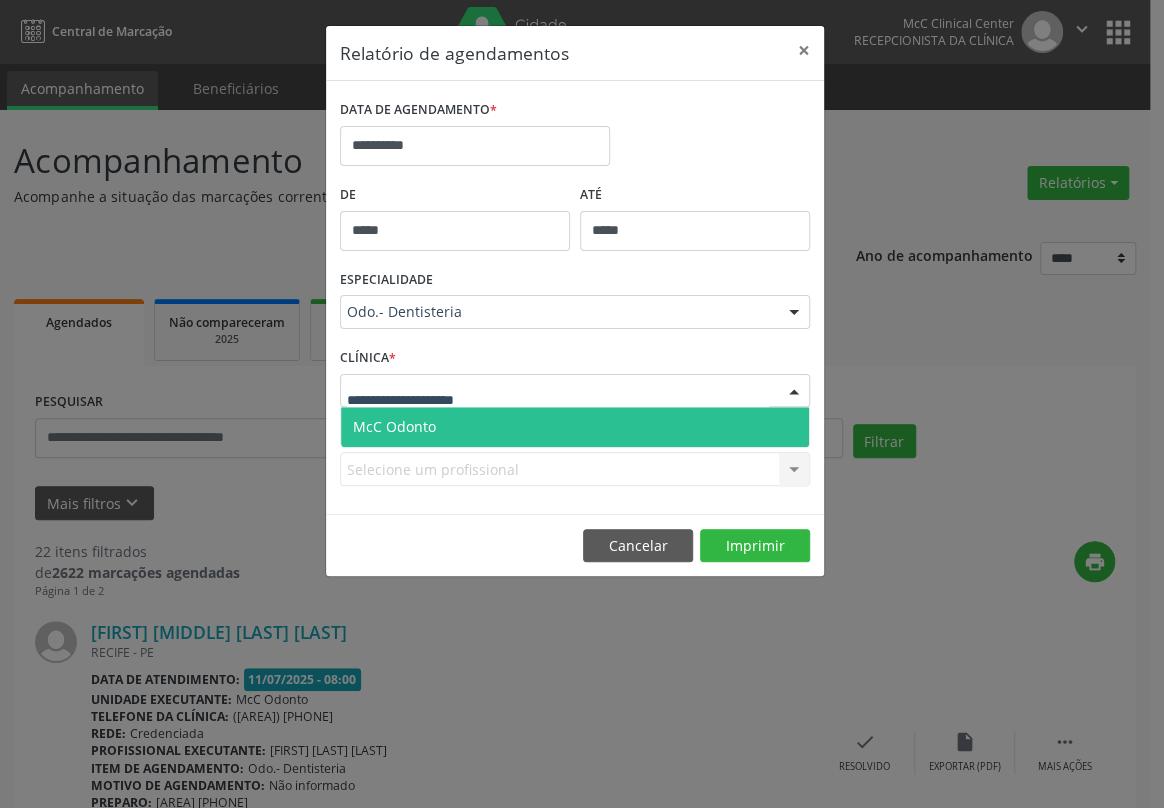 click on "McC Odonto" at bounding box center (394, 426) 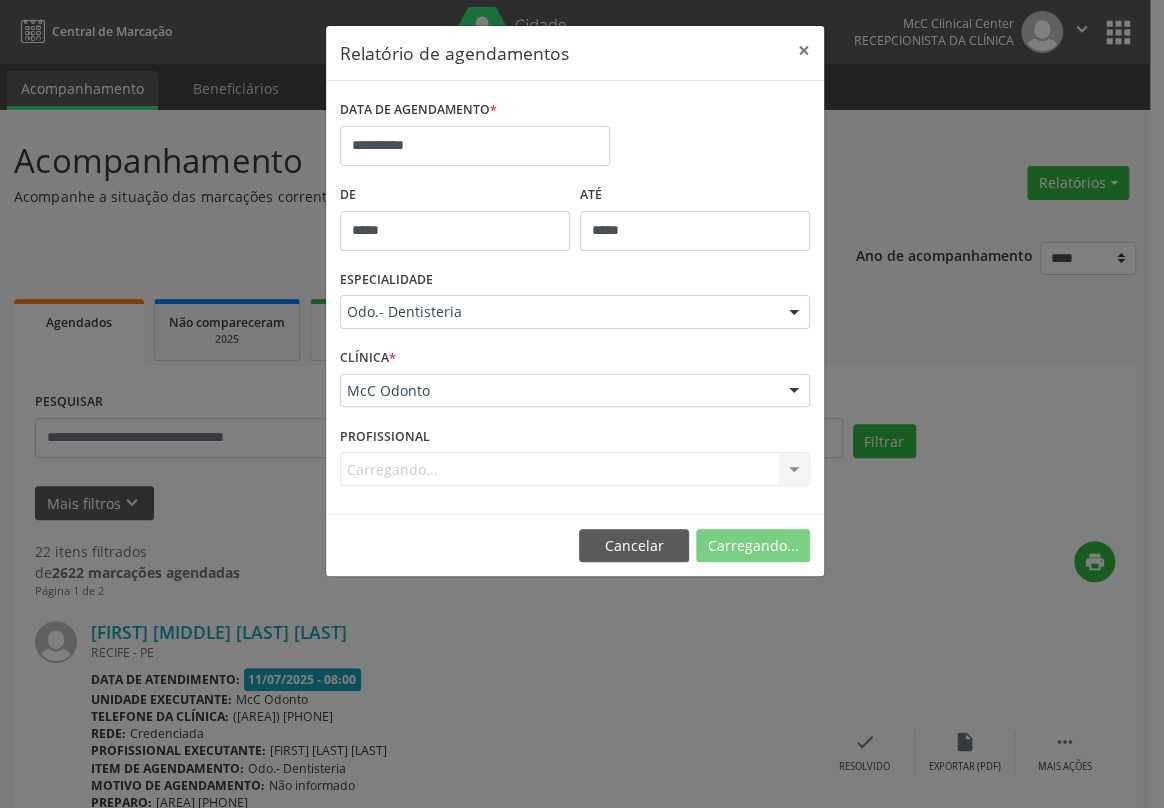 click on "McC Odonto" at bounding box center [396, 426] 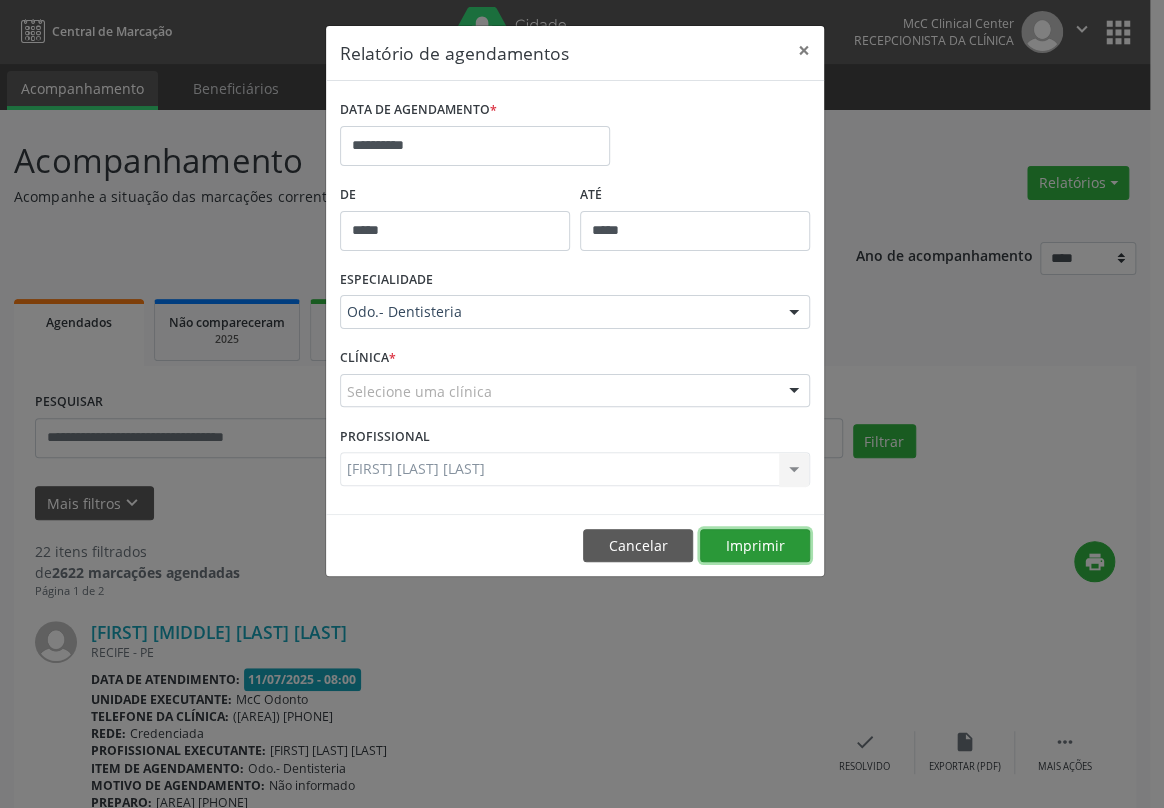 click on "Imprimir" at bounding box center (755, 546) 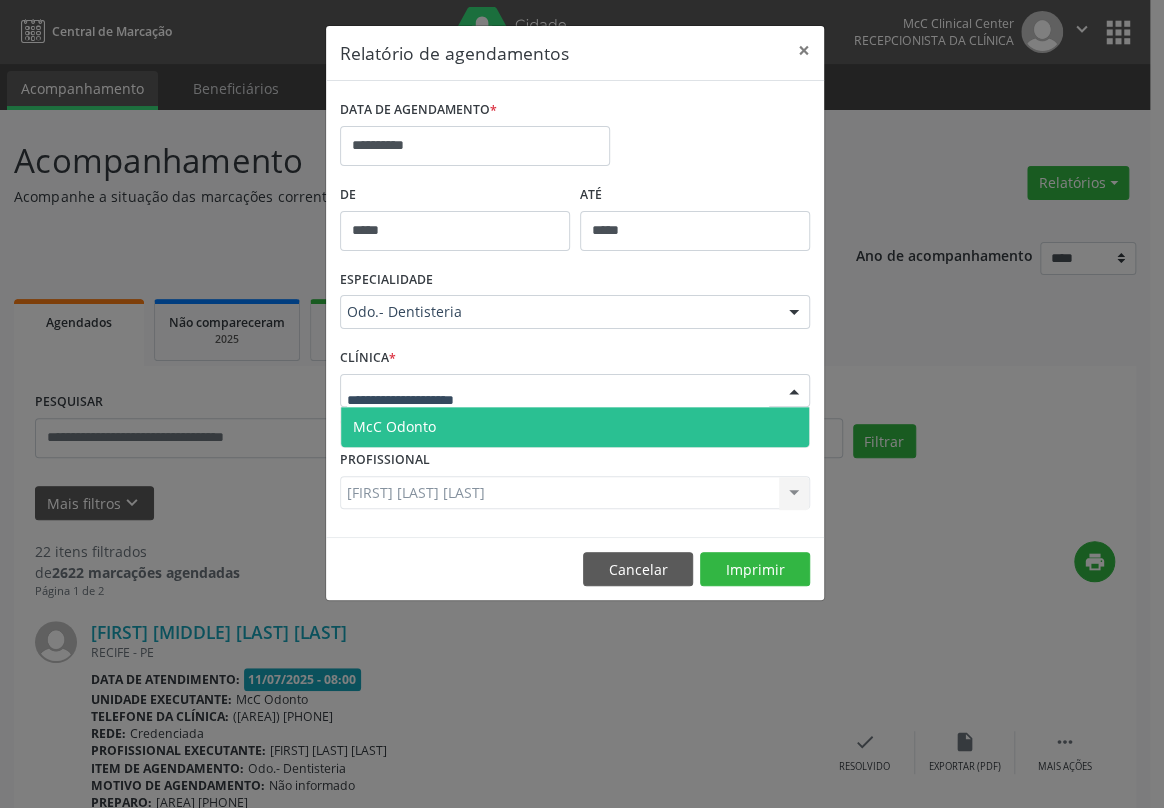 click at bounding box center (558, 401) 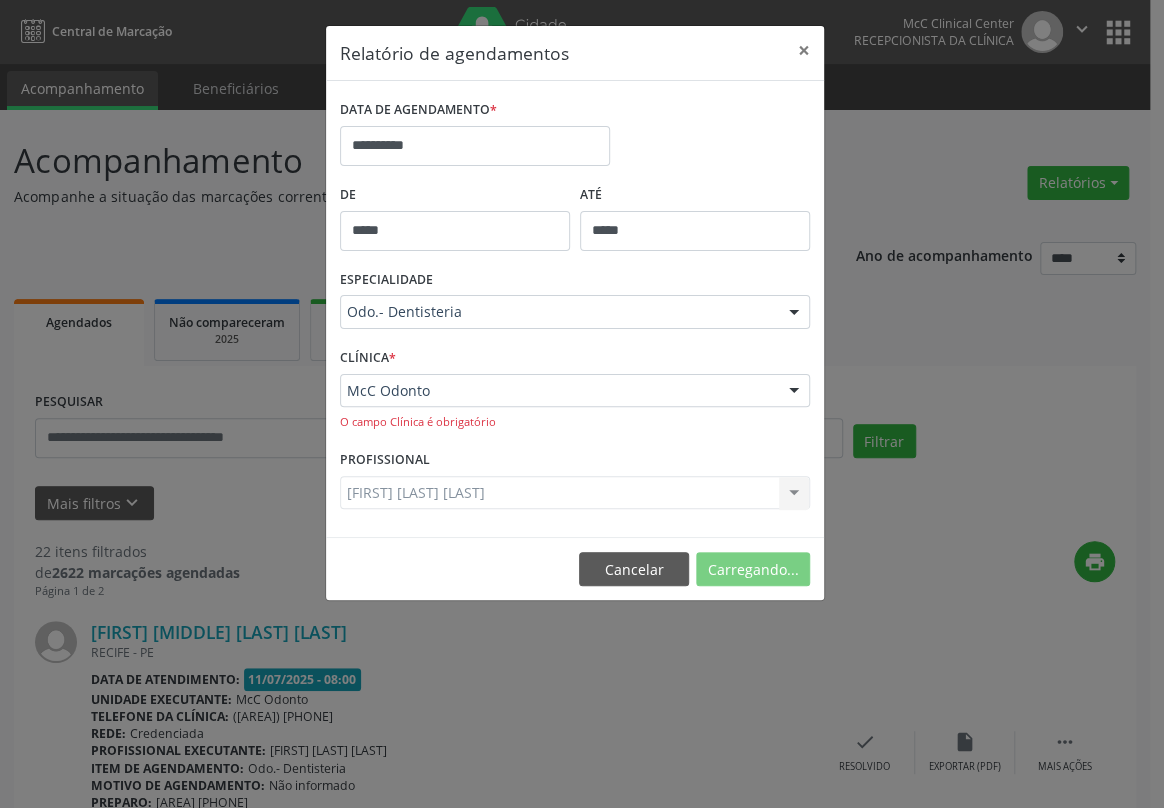 click on "McC Odonto" at bounding box center [396, 426] 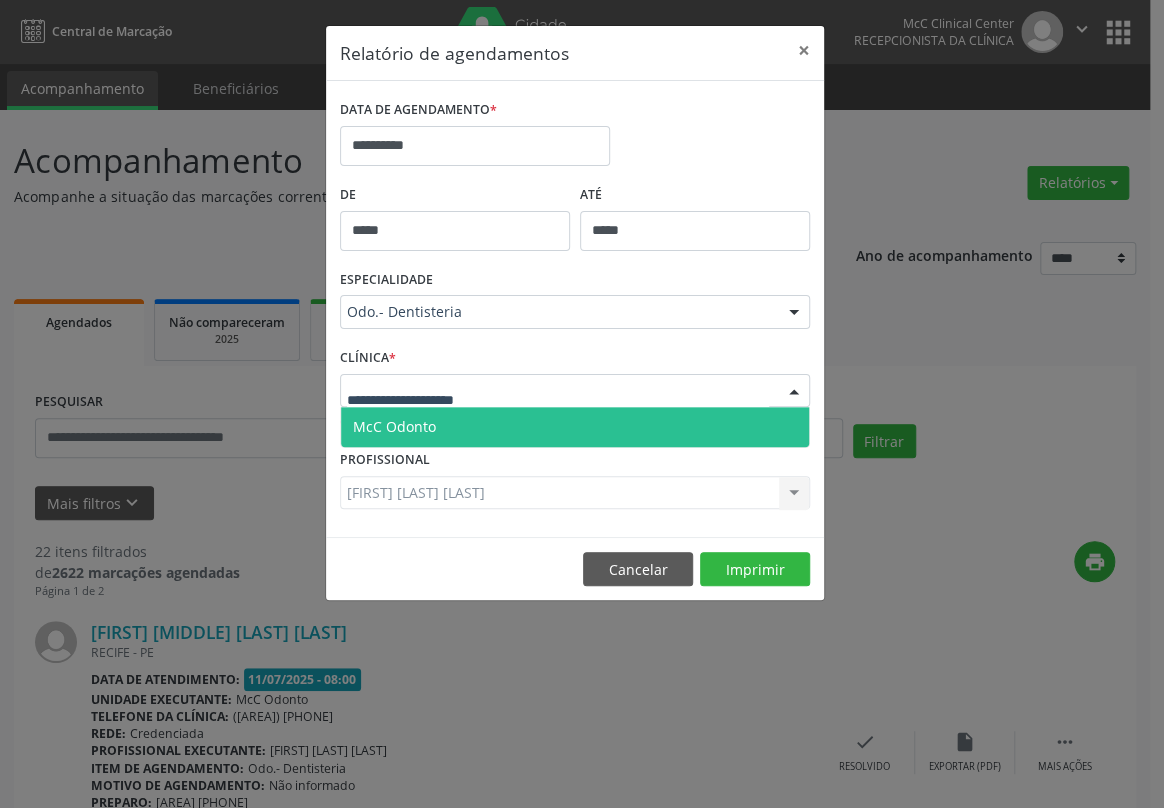 click on "McC Odonto" at bounding box center [394, 426] 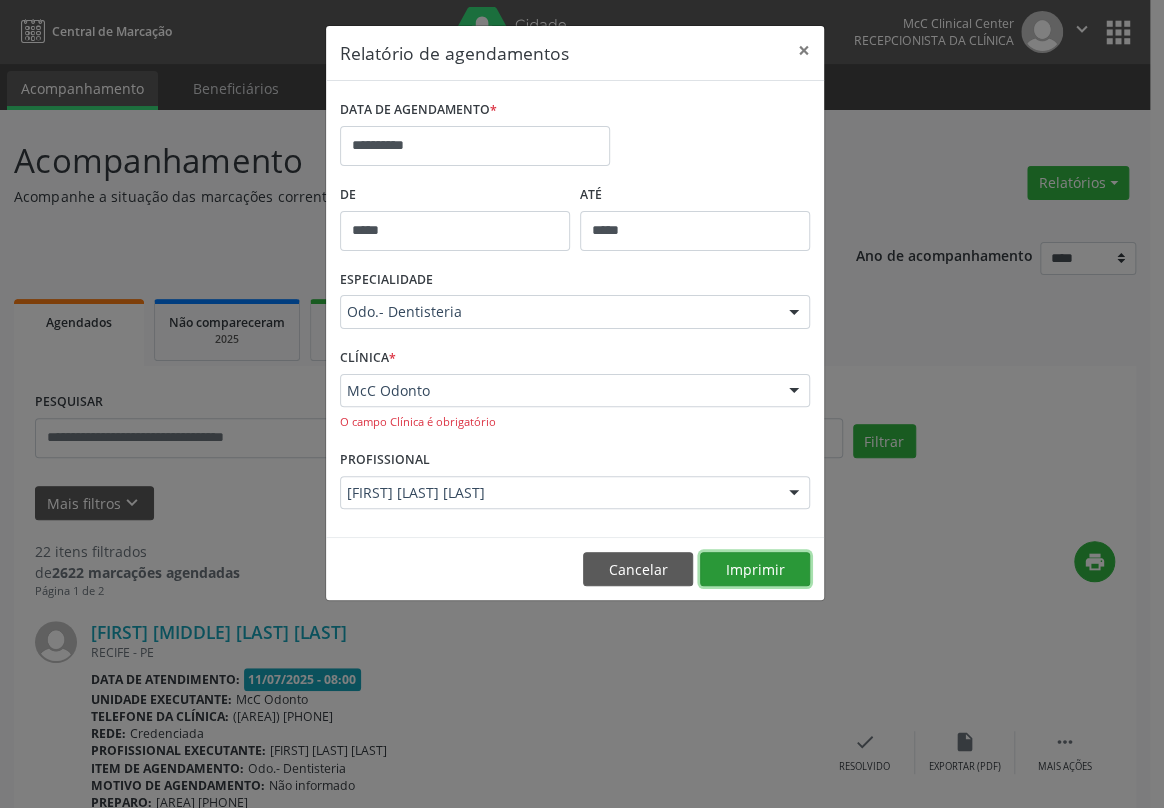 click on "Imprimir" at bounding box center [755, 569] 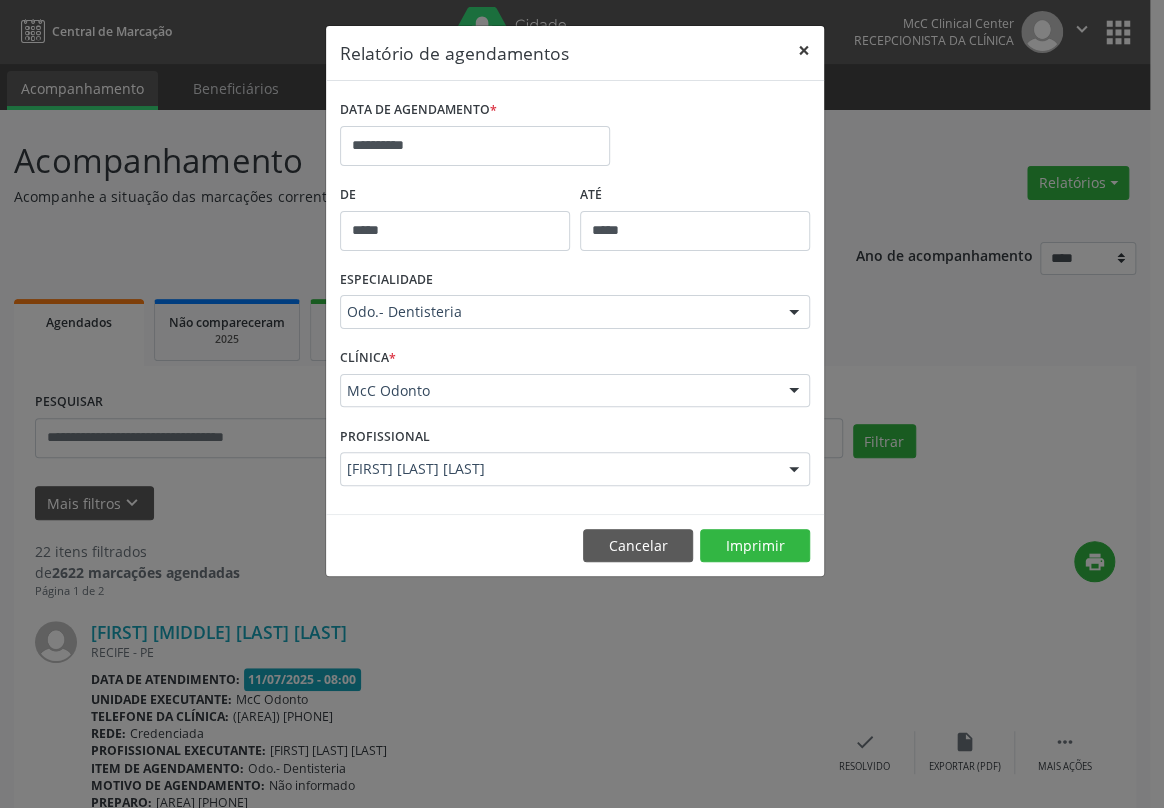 click on "×" at bounding box center [804, 50] 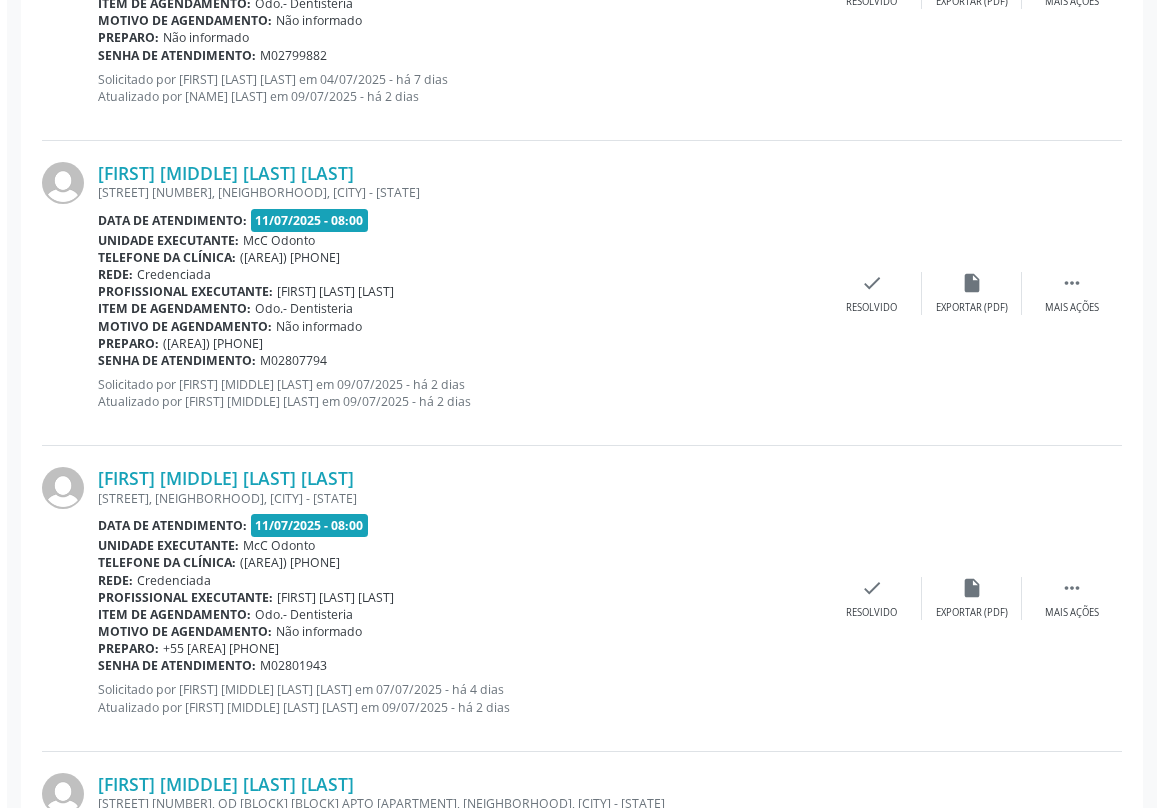 scroll, scrollTop: 1181, scrollLeft: 0, axis: vertical 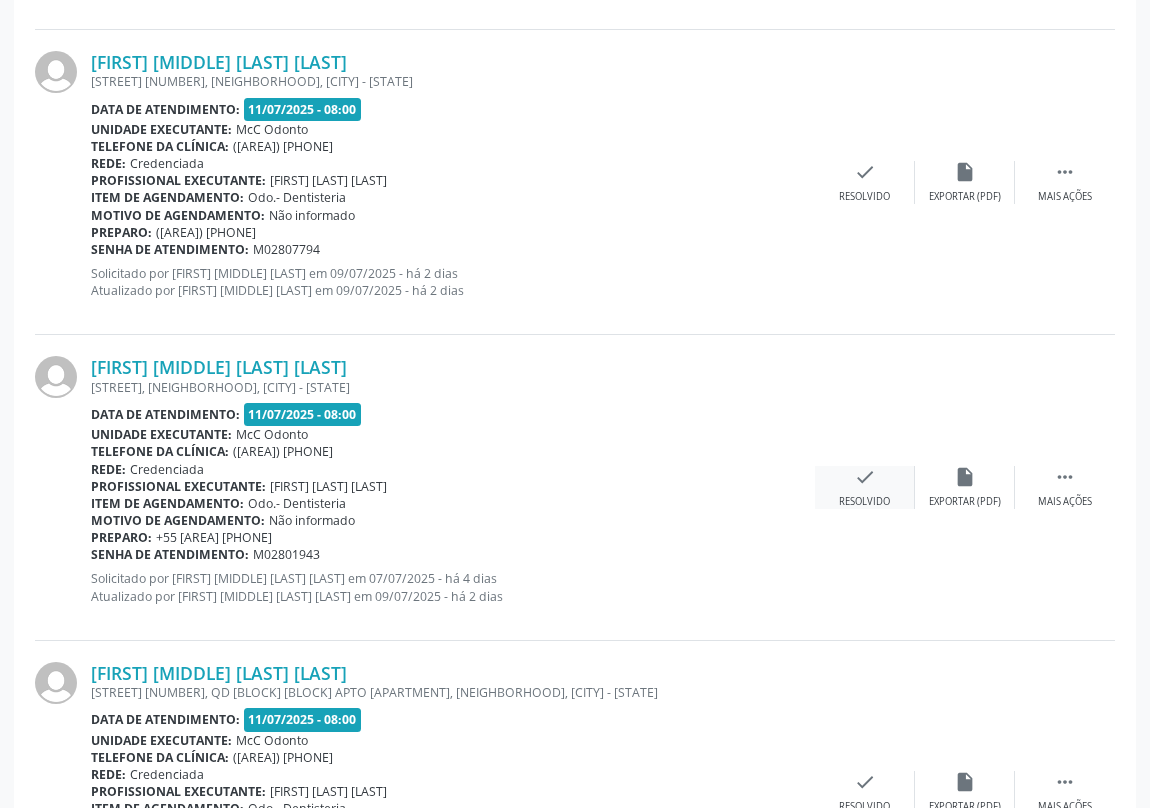 click on "check
Resolvido" at bounding box center [865, 487] 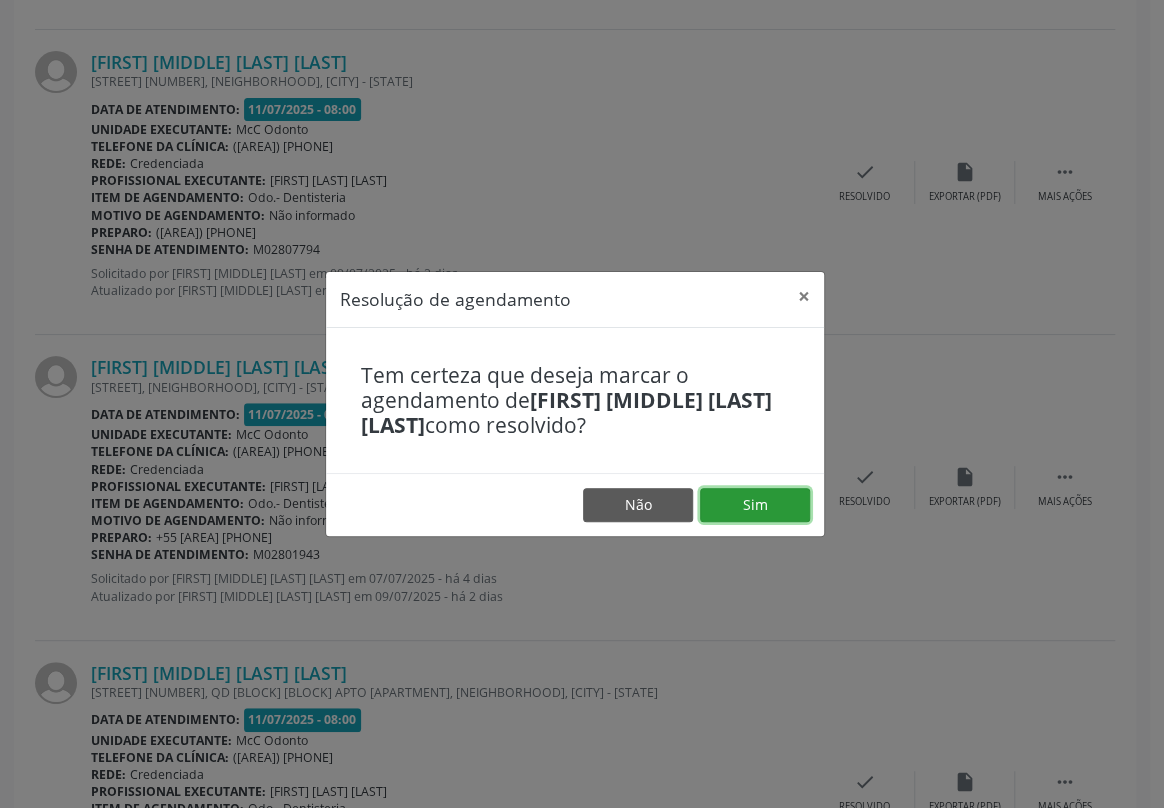 click on "Sim" at bounding box center [755, 505] 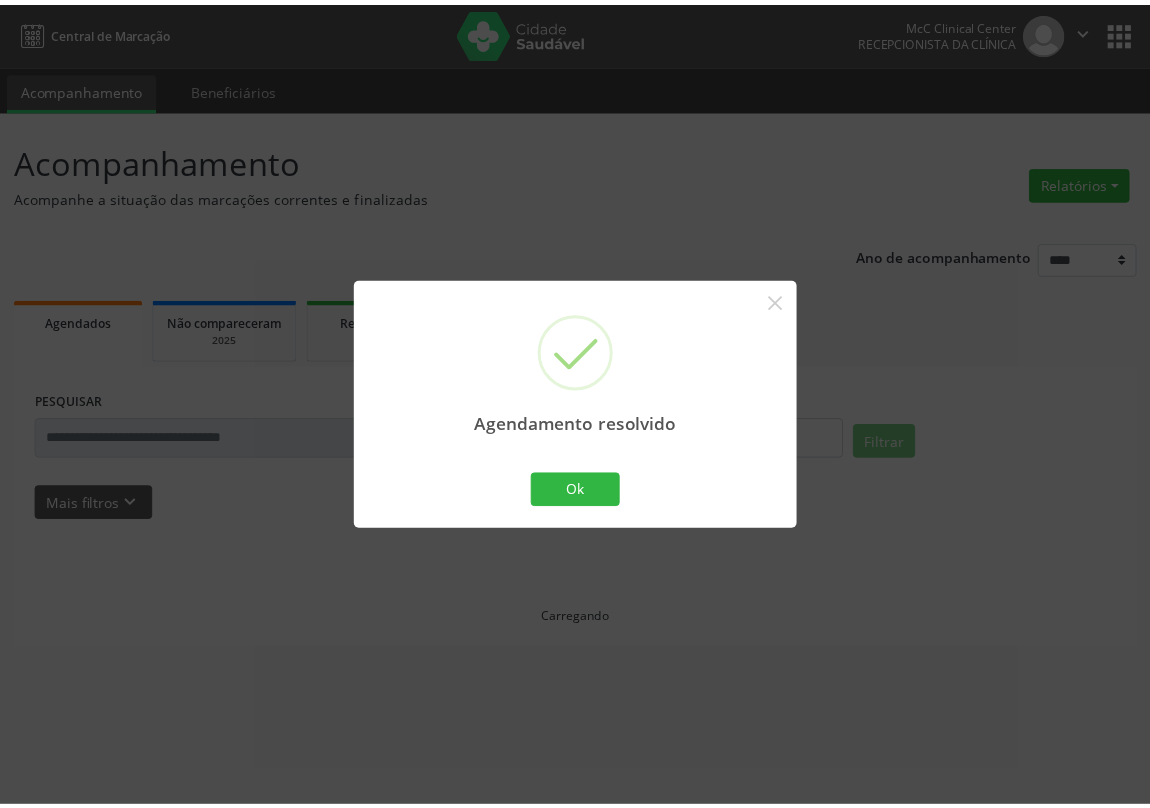 scroll, scrollTop: 0, scrollLeft: 0, axis: both 